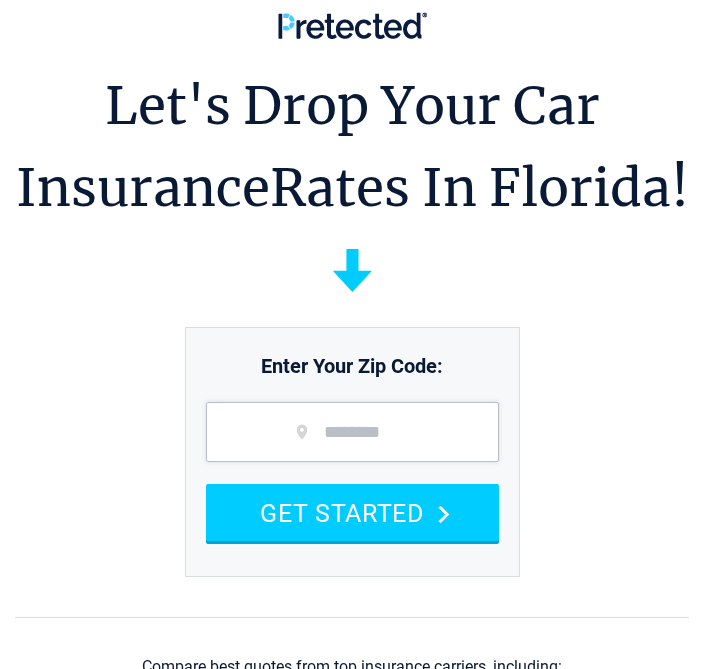 scroll, scrollTop: 0, scrollLeft: 0, axis: both 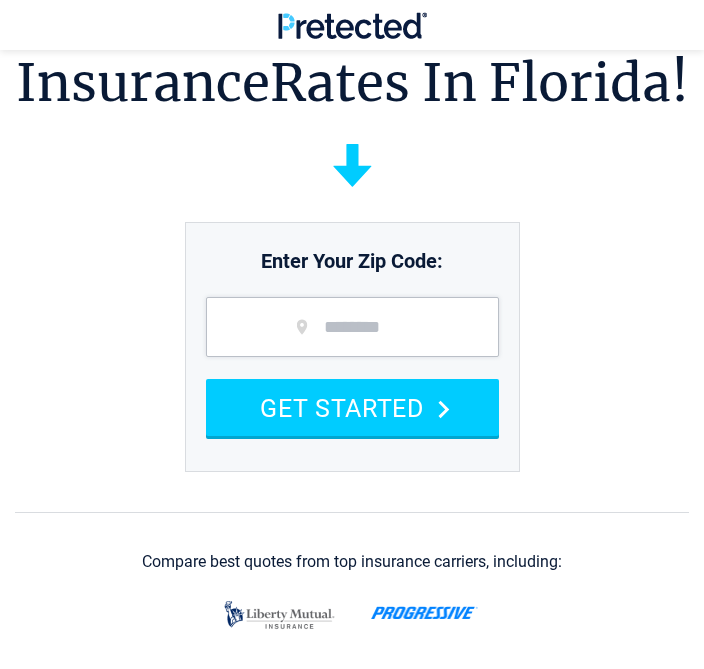 click at bounding box center [352, 327] 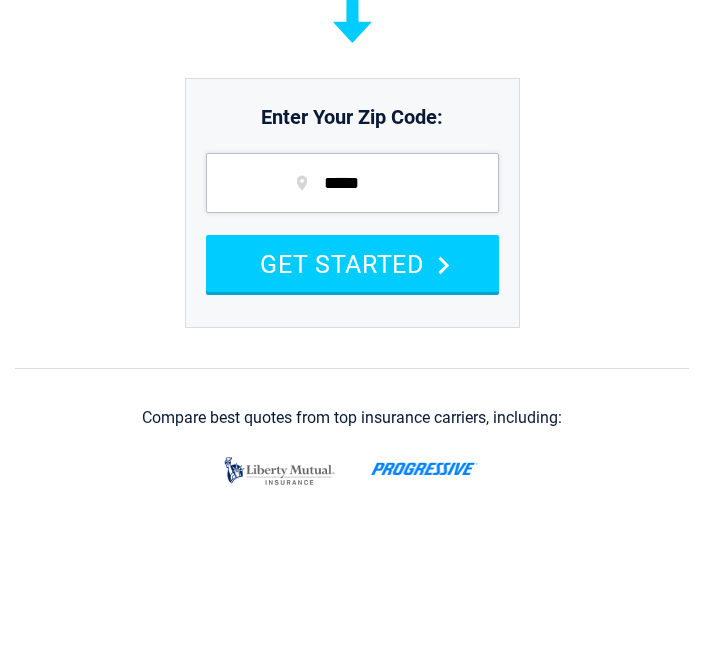 type on "*****" 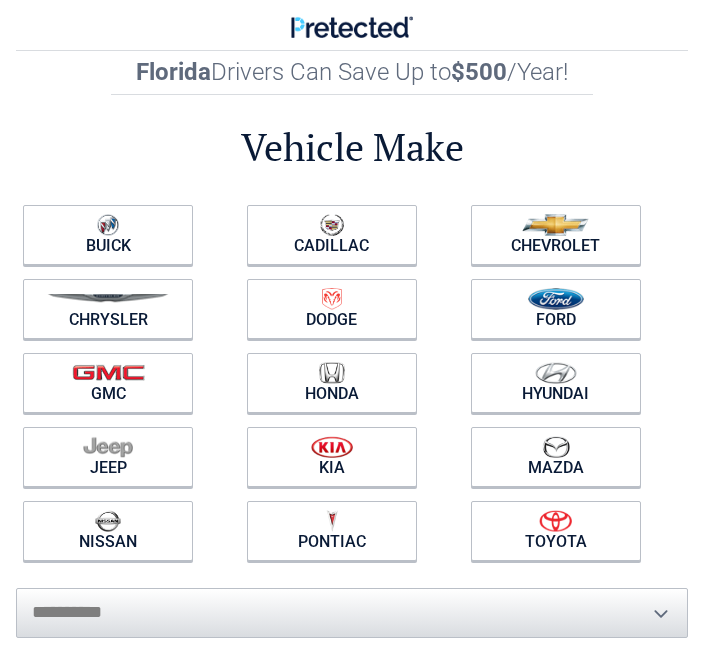 scroll, scrollTop: 0, scrollLeft: 0, axis: both 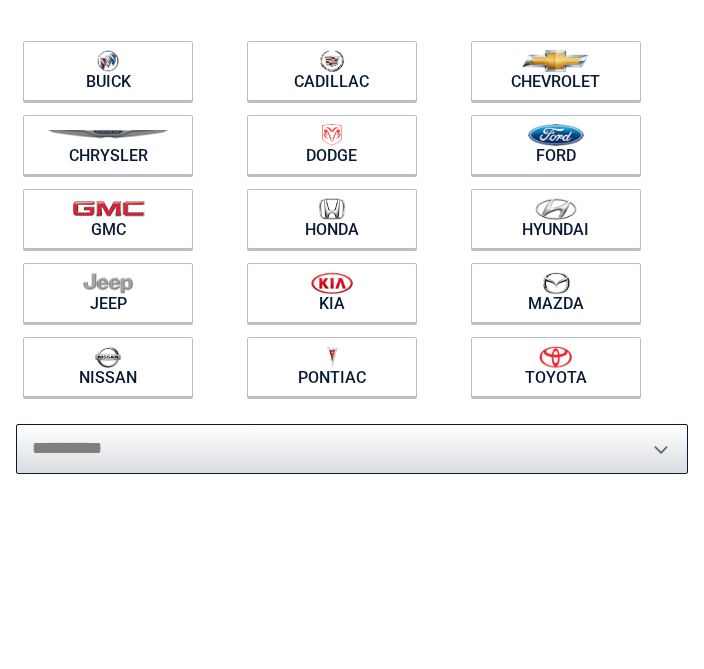 click on "**********" at bounding box center [352, 449] 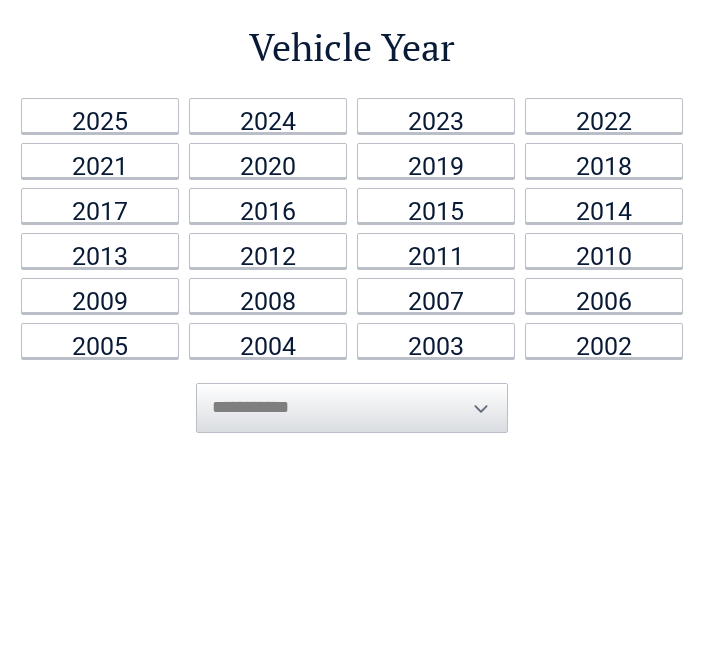 scroll, scrollTop: 0, scrollLeft: 0, axis: both 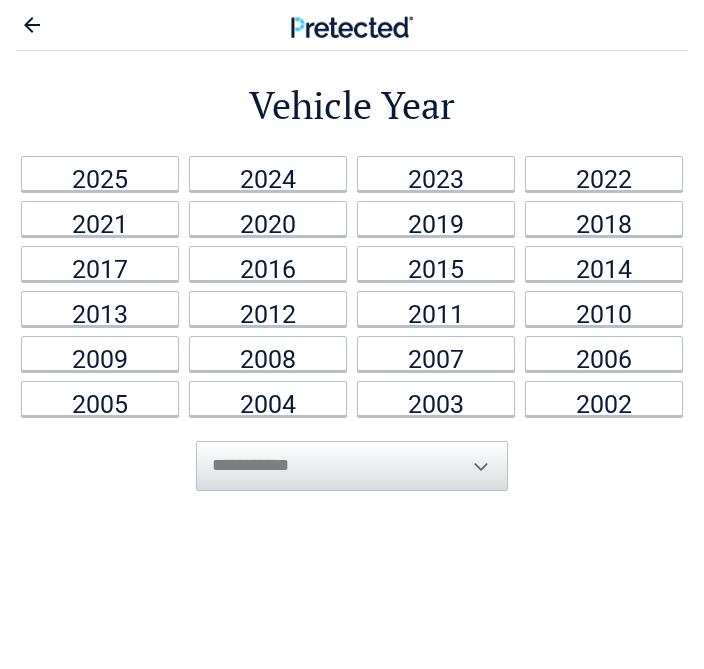 click on "2014" at bounding box center [604, 263] 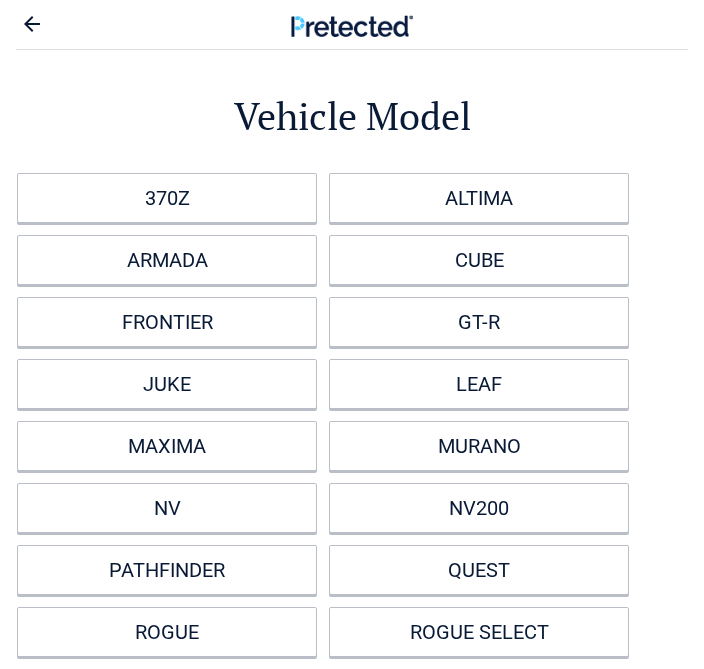 scroll, scrollTop: 0, scrollLeft: 0, axis: both 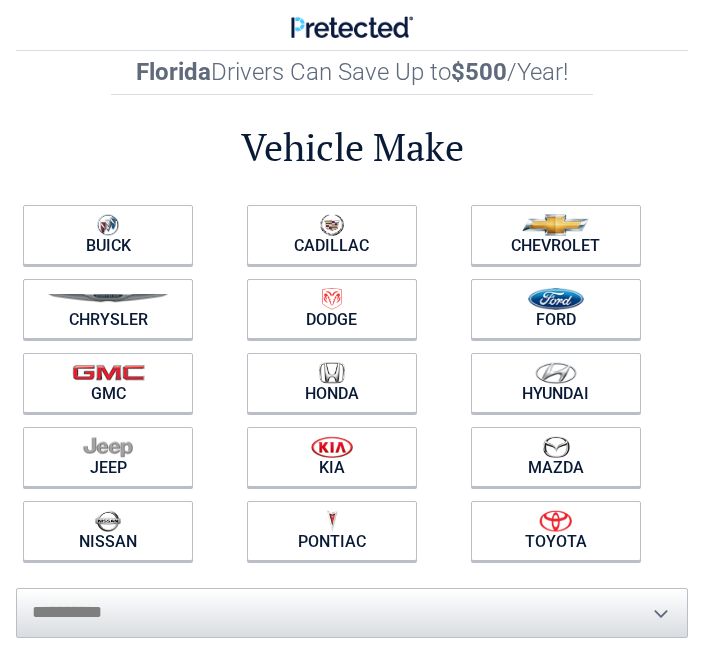 click at bounding box center (556, 373) 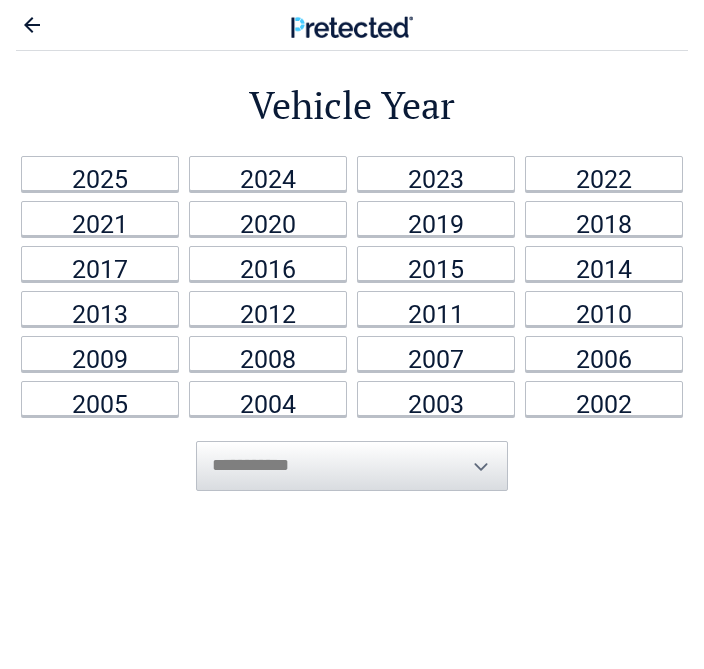click on "2014" at bounding box center [604, 263] 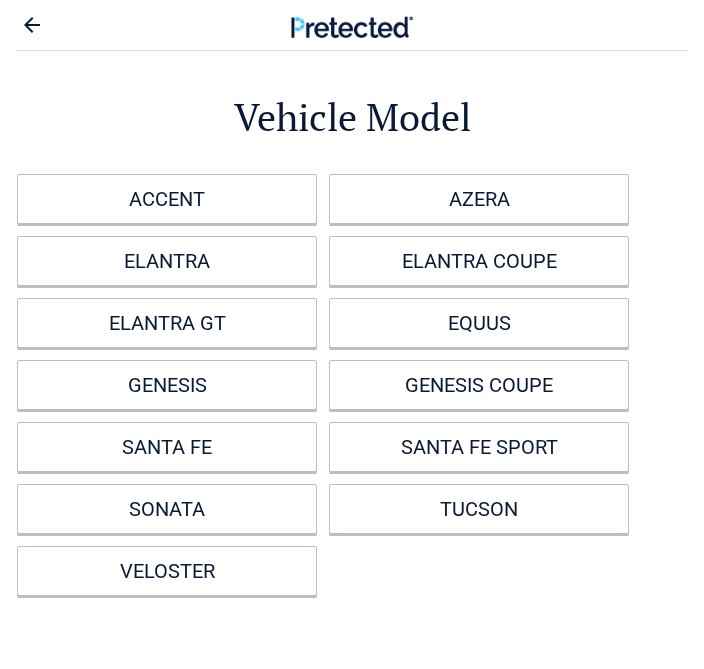 click on "ACCENT" at bounding box center (167, 199) 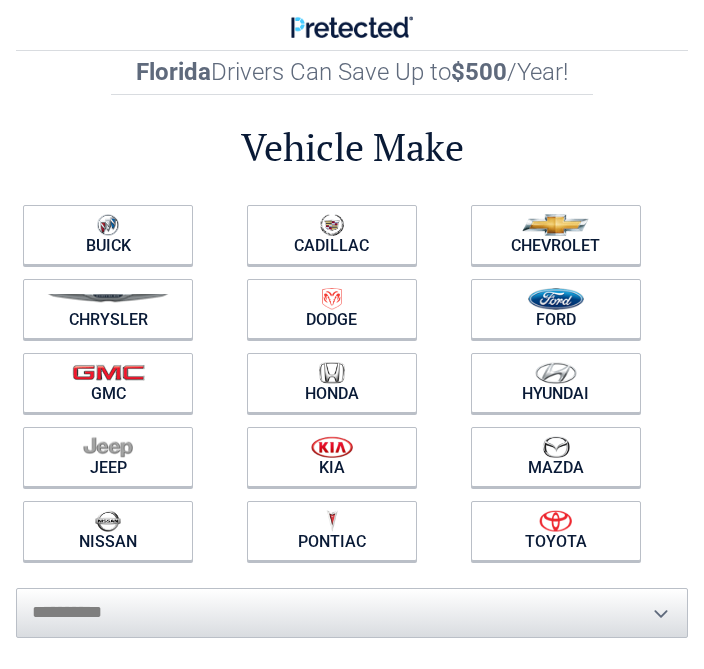 scroll, scrollTop: 0, scrollLeft: 0, axis: both 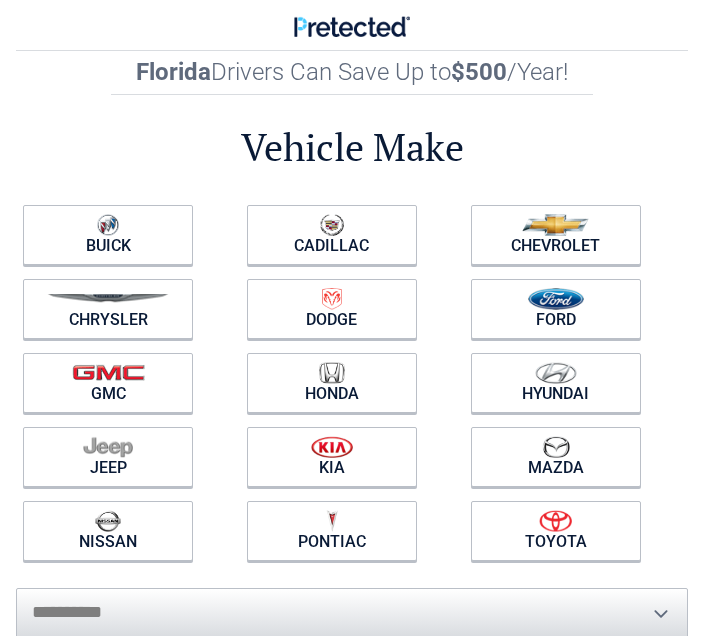 click on "Hyundai" at bounding box center [556, 383] 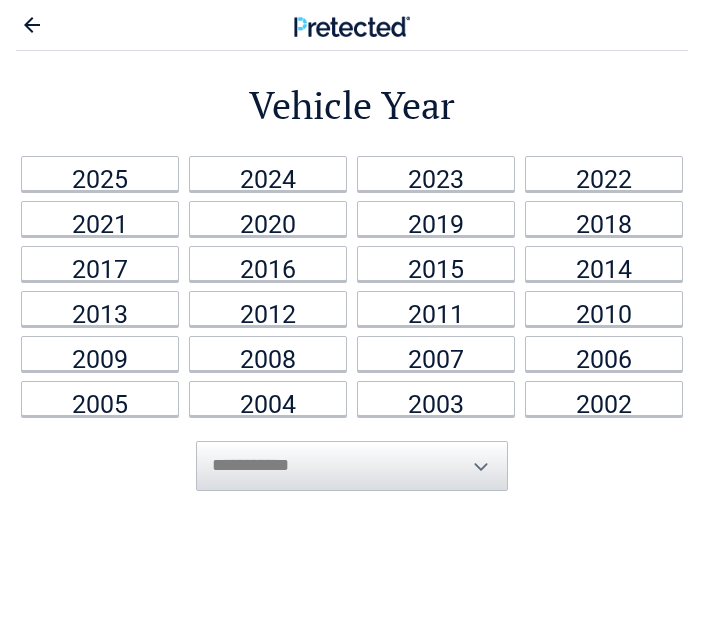 click on "2014" at bounding box center [604, 263] 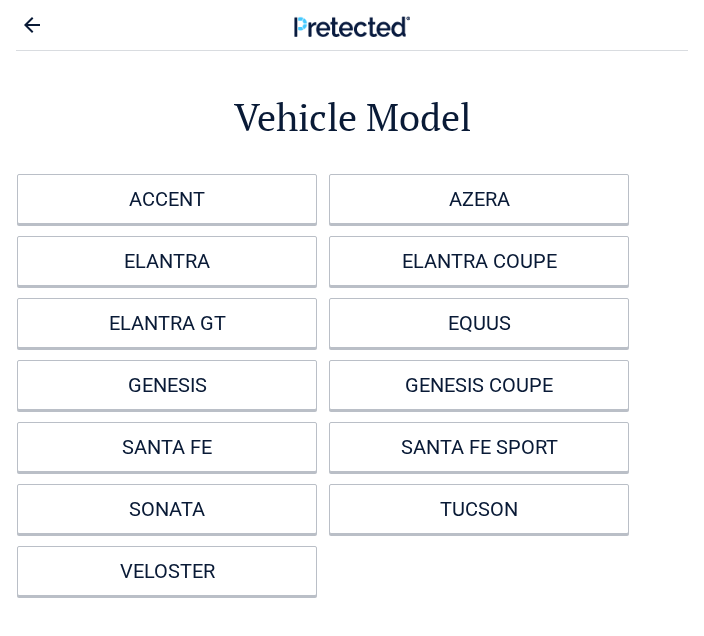 click on "ACCENT" at bounding box center [167, 199] 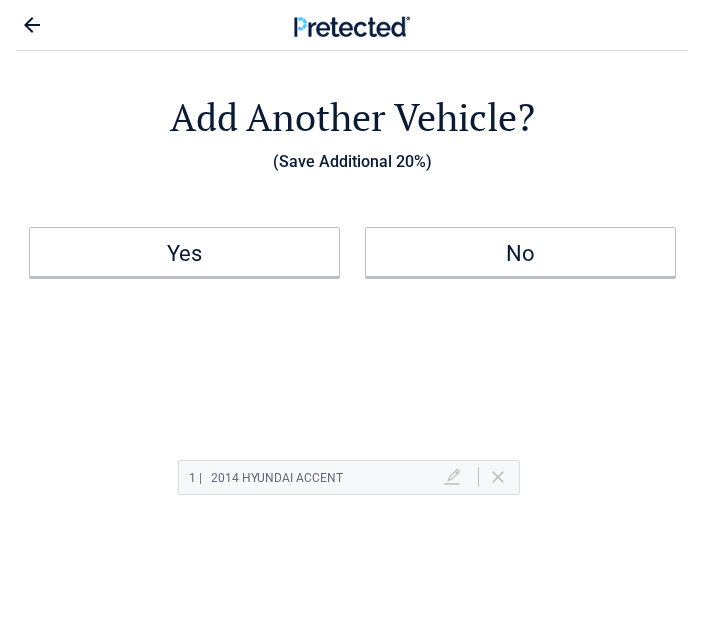 click on "No" at bounding box center (520, 252) 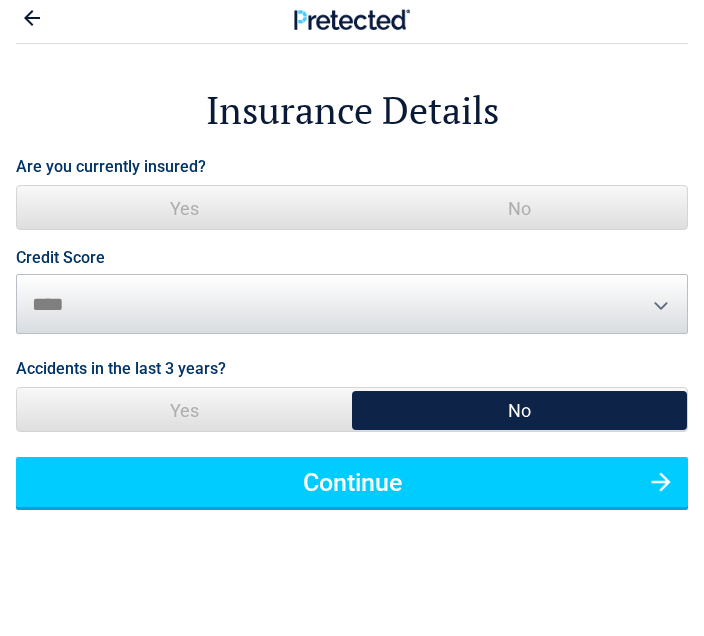 scroll, scrollTop: 7, scrollLeft: 0, axis: vertical 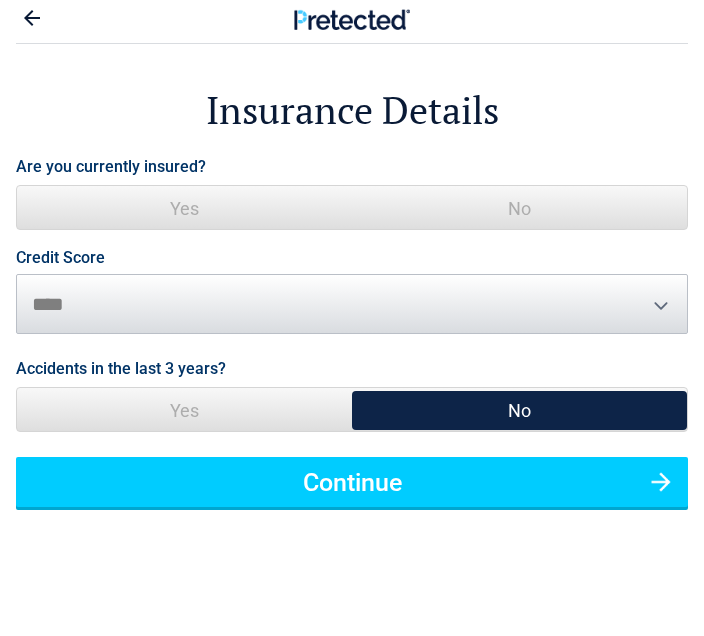 click on "Yes" at bounding box center (184, 208) 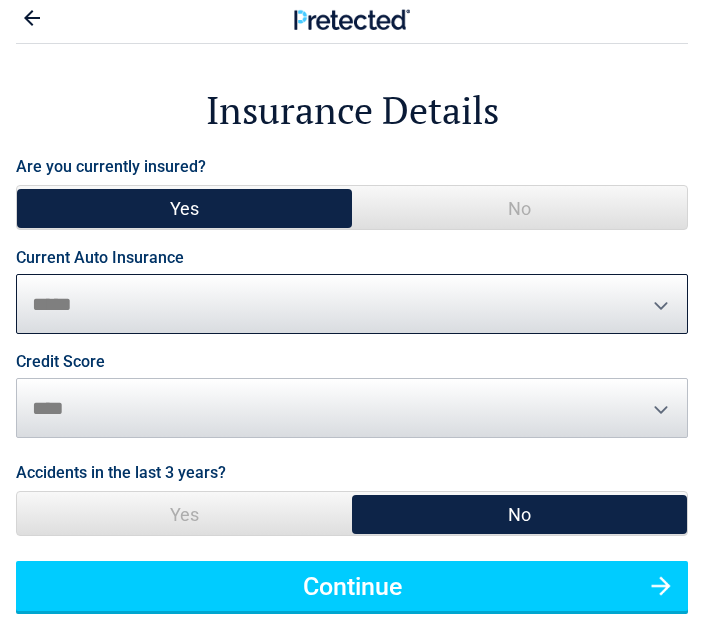 click on "**********" at bounding box center [352, 304] 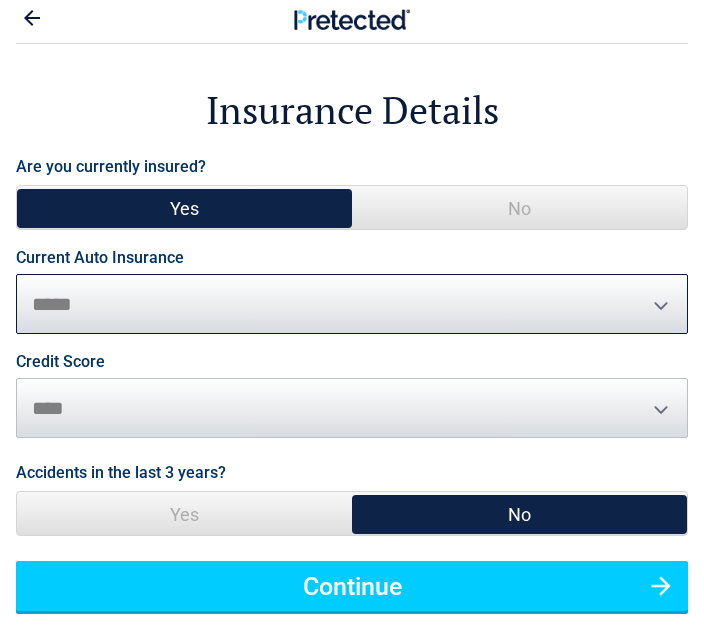 select on "**********" 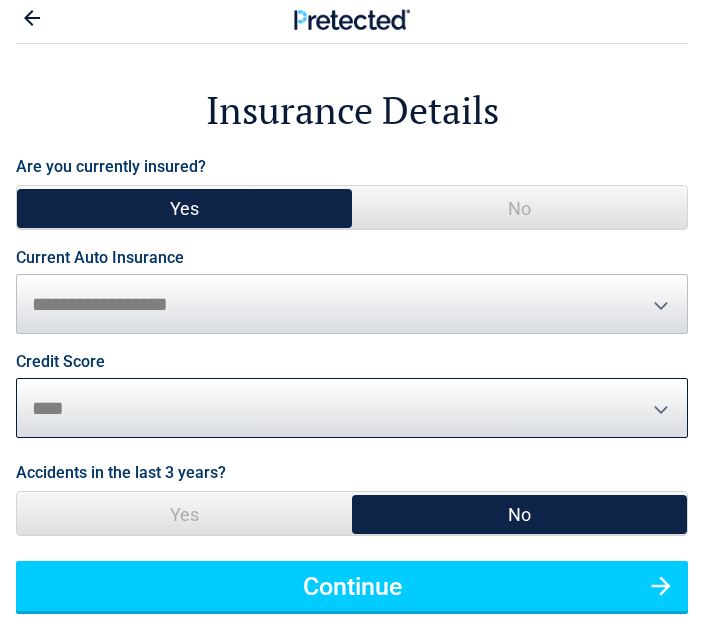 click on "*********
****
*******
****" at bounding box center [352, 408] 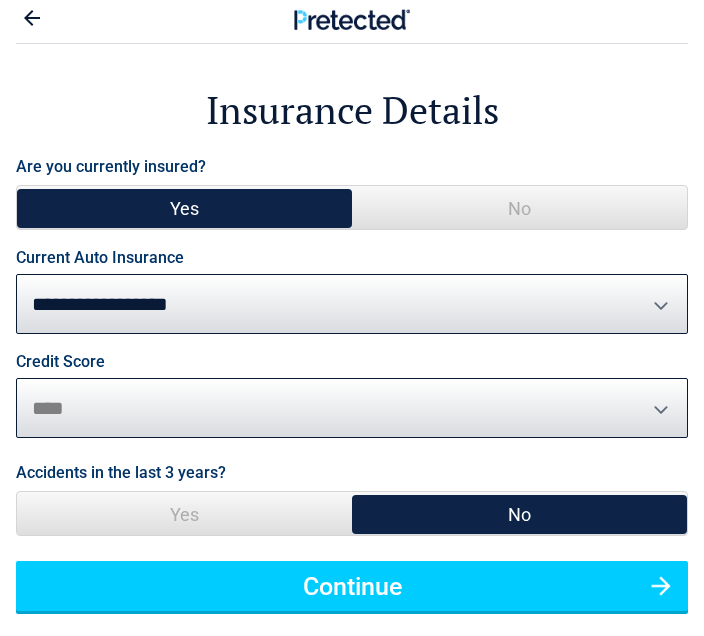 select on "*********" 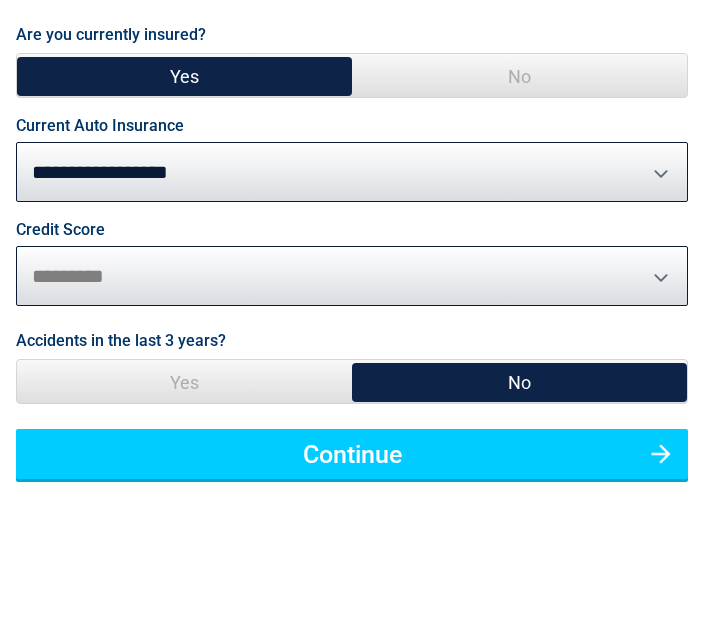 scroll, scrollTop: 142, scrollLeft: 0, axis: vertical 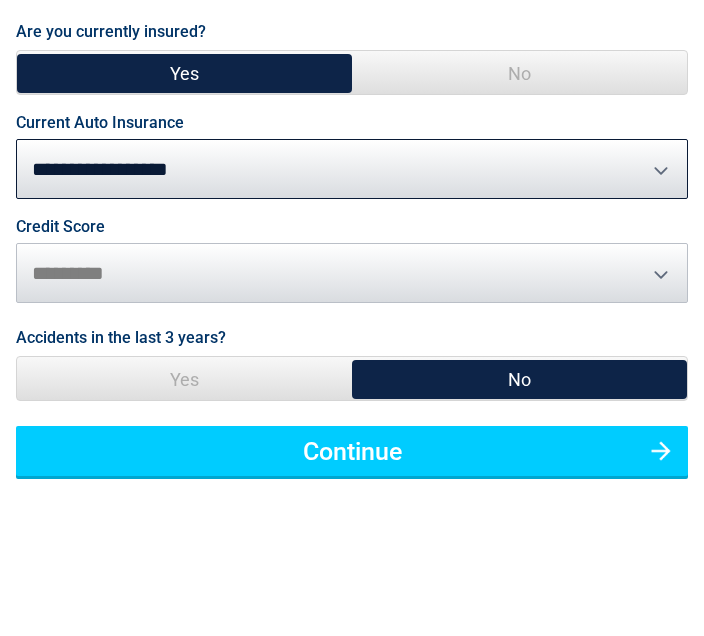 click on "No" at bounding box center (519, 379) 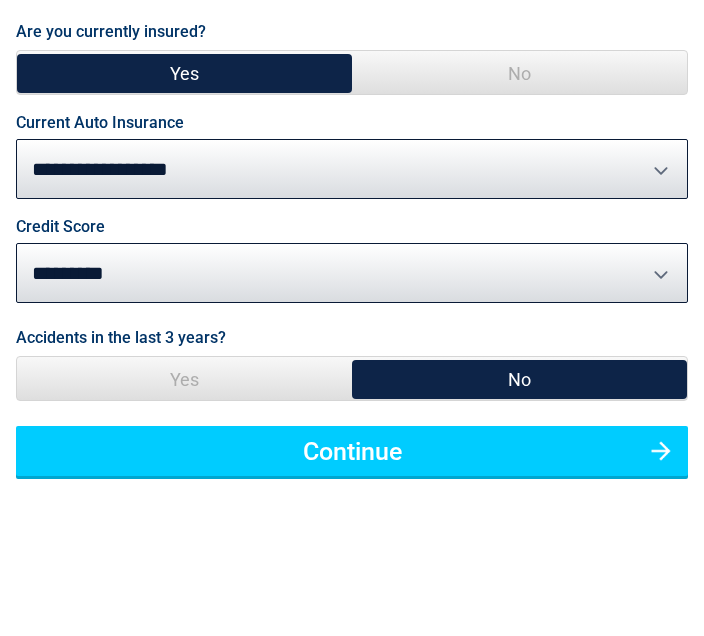 click on "Continue" at bounding box center [352, 451] 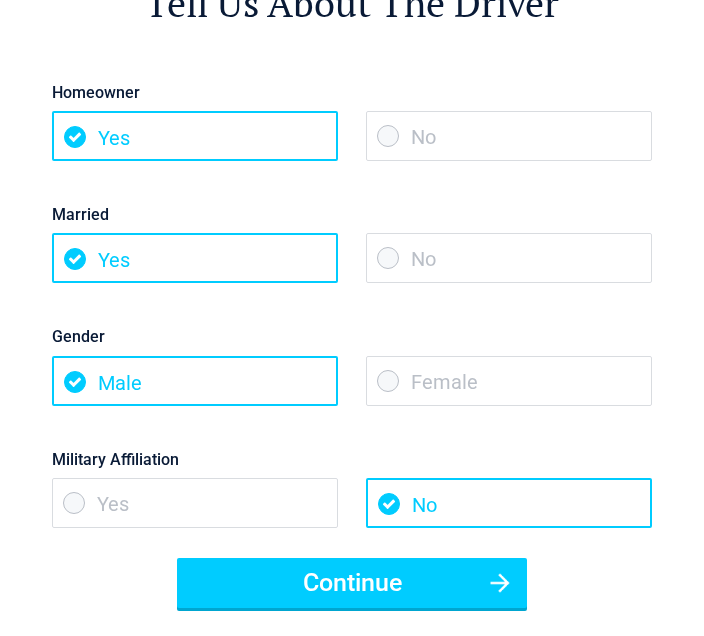 scroll, scrollTop: 0, scrollLeft: 0, axis: both 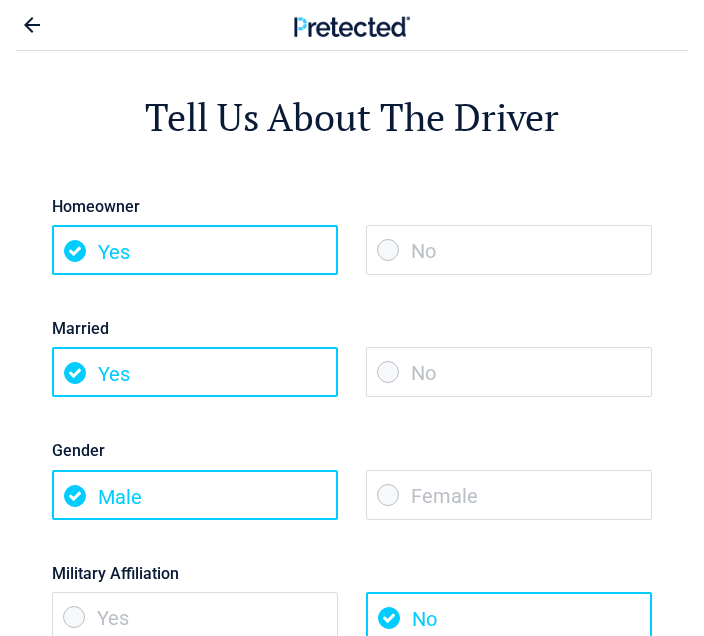 click on "No" at bounding box center (509, 250) 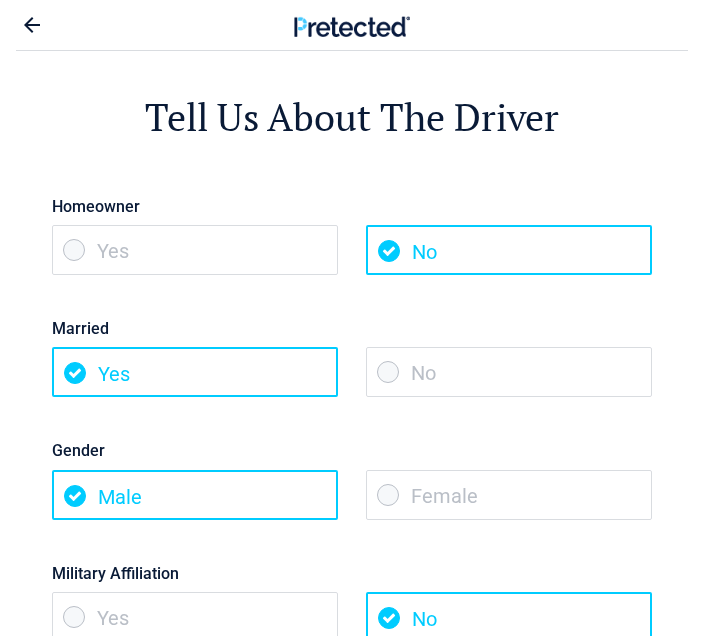 click on "No" at bounding box center (509, 372) 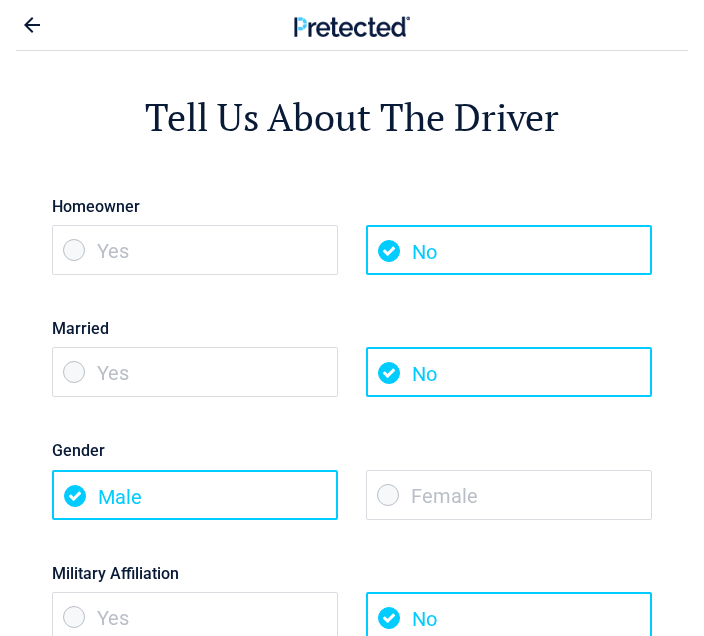 click on "Female" at bounding box center [509, 495] 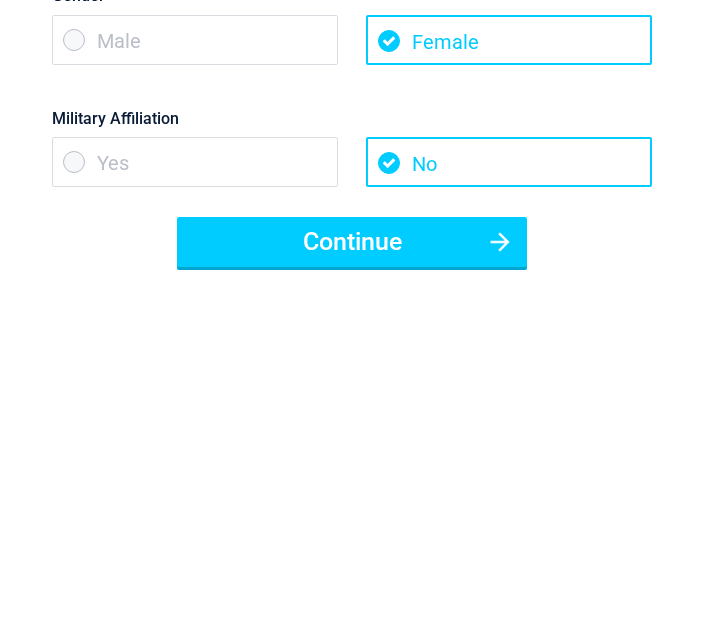scroll, scrollTop: 456, scrollLeft: 0, axis: vertical 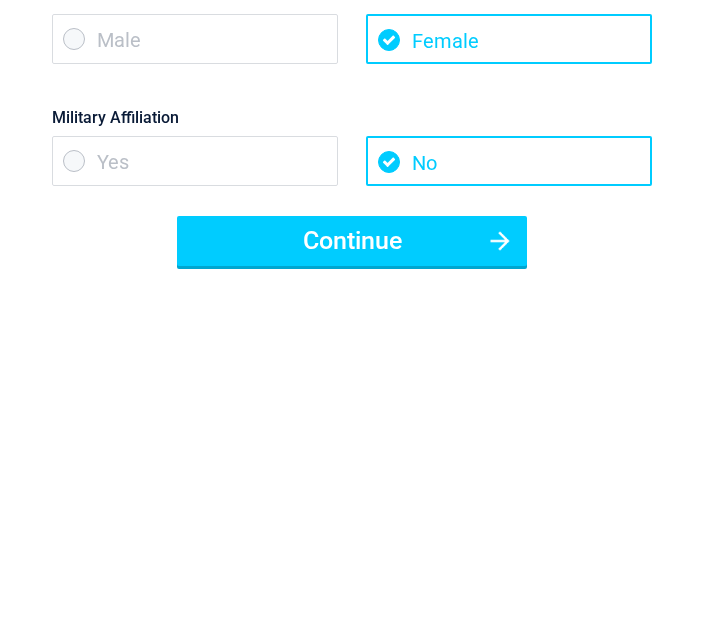 click on "No" at bounding box center (509, 161) 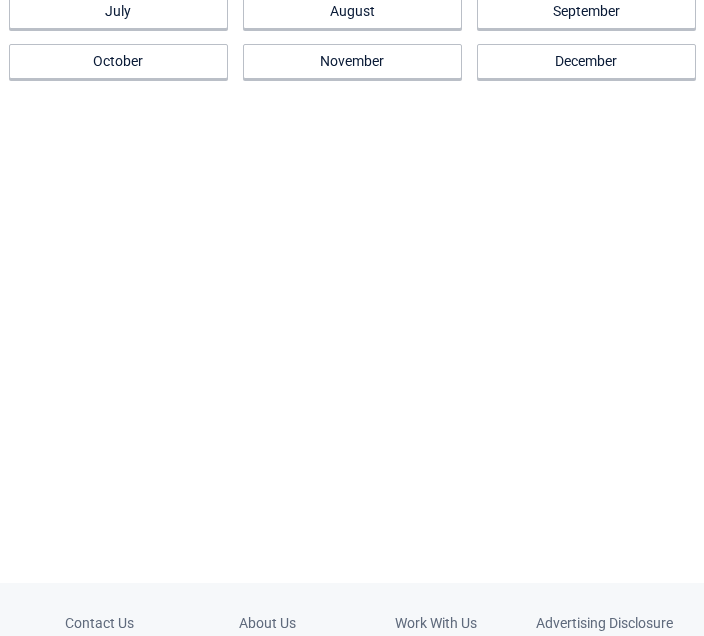scroll, scrollTop: 0, scrollLeft: 0, axis: both 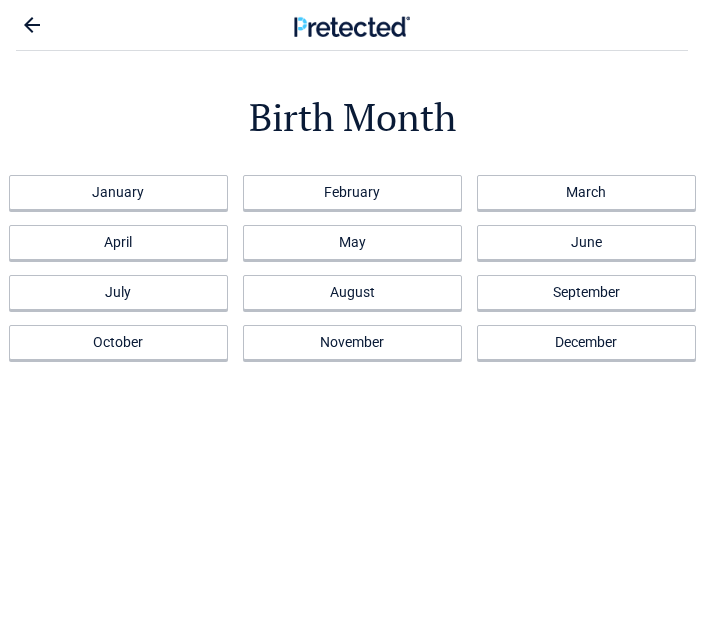 click on "August" at bounding box center [352, 292] 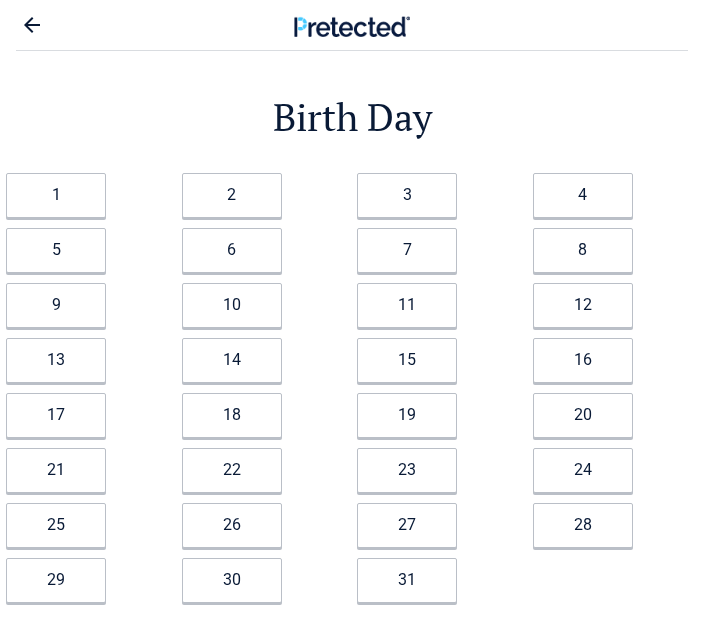 click on "20" at bounding box center [583, 415] 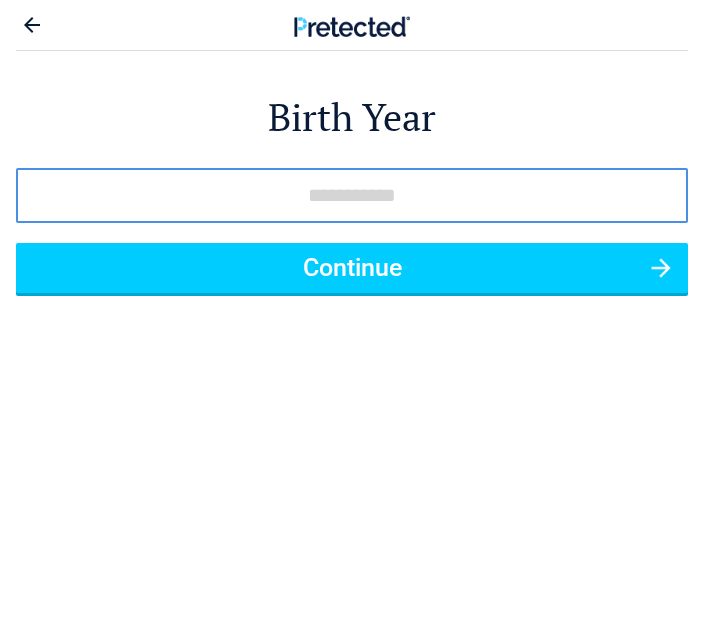 click at bounding box center [352, 195] 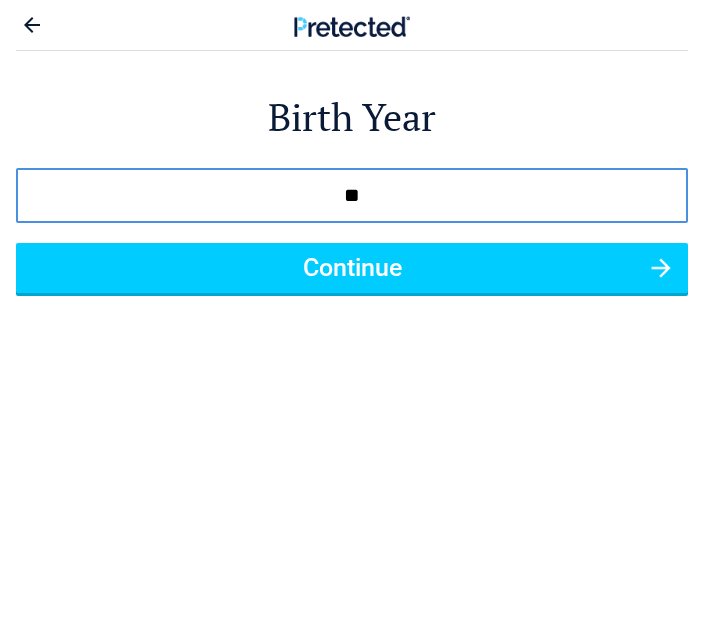 type on "*" 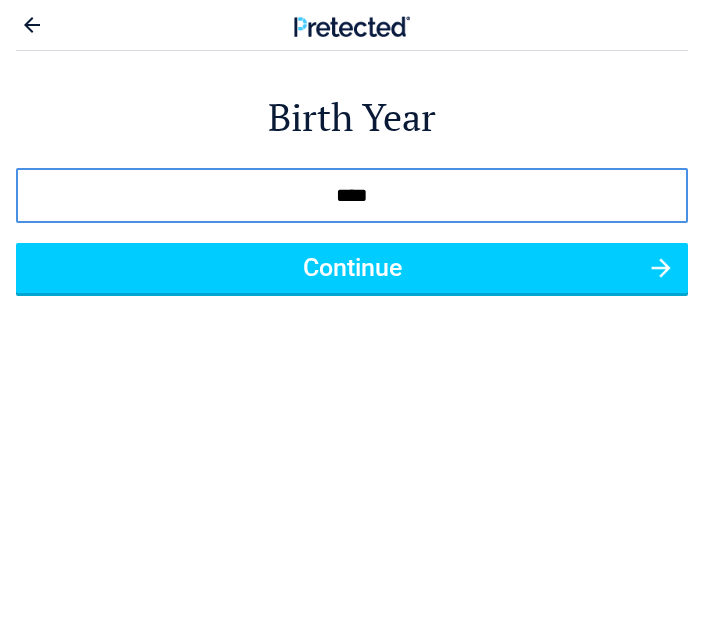 type on "****" 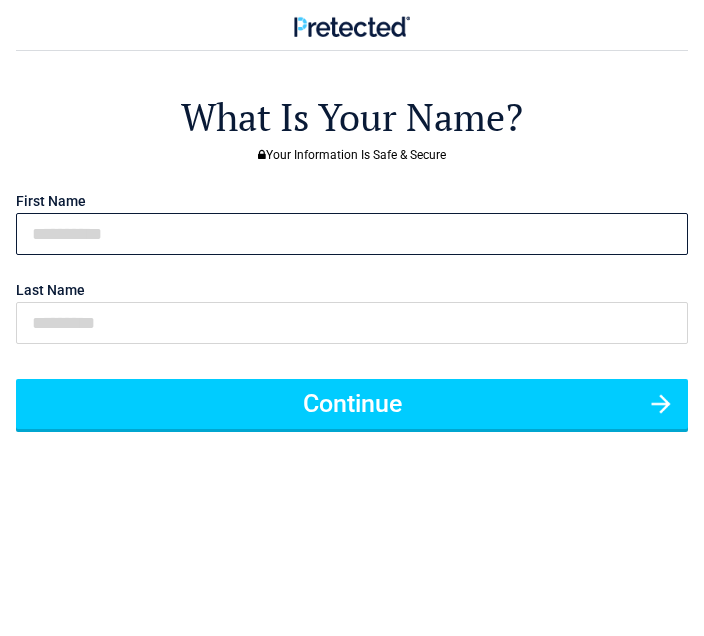 click at bounding box center [352, 234] 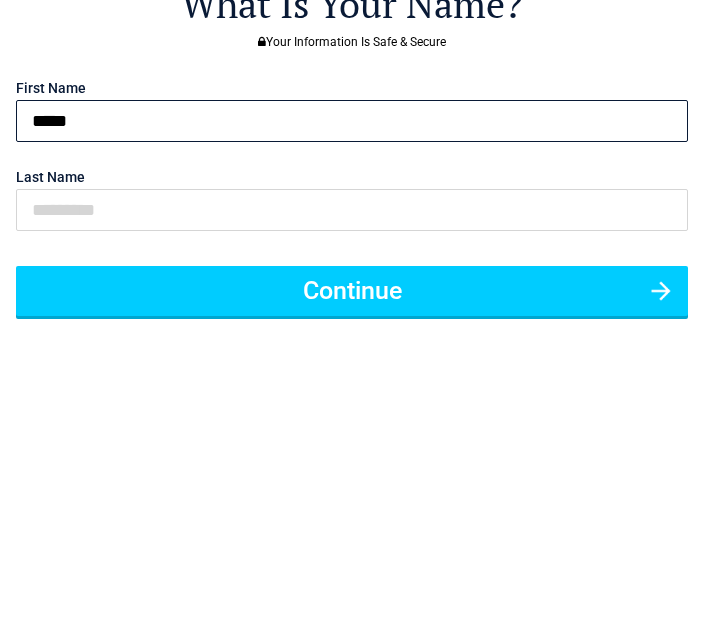 type on "*****" 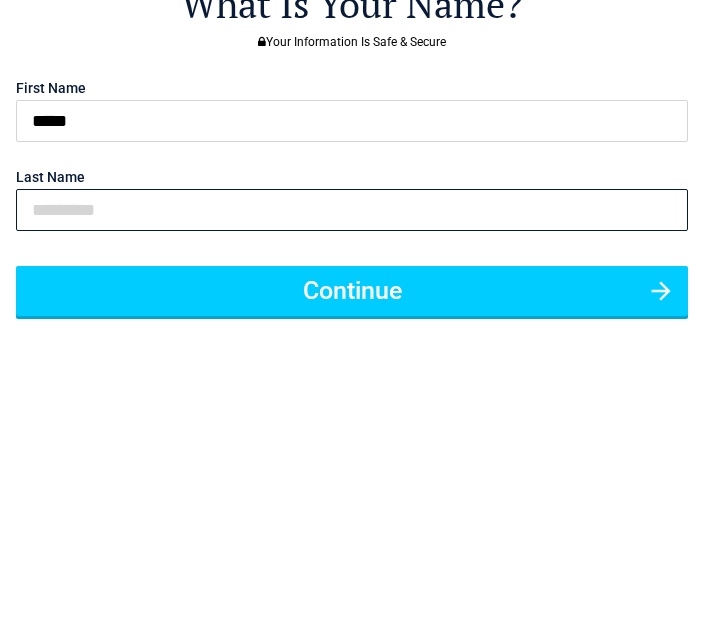 click at bounding box center (352, 323) 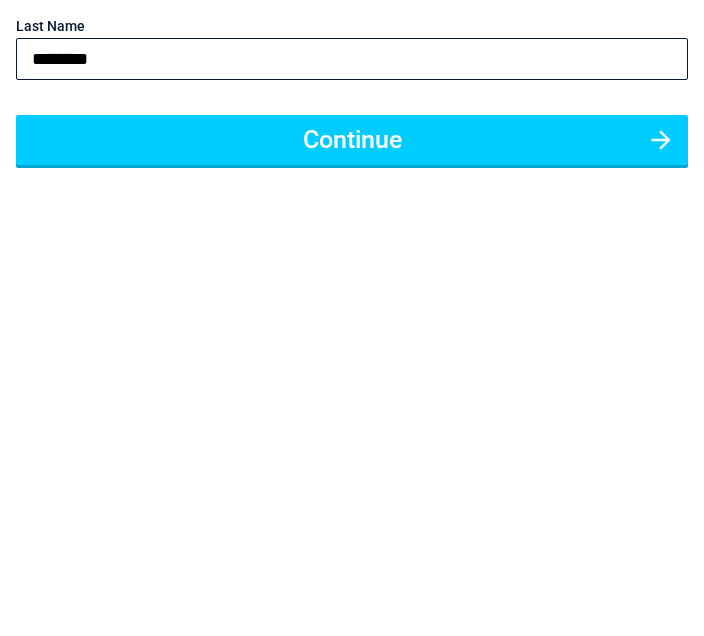 type on "********" 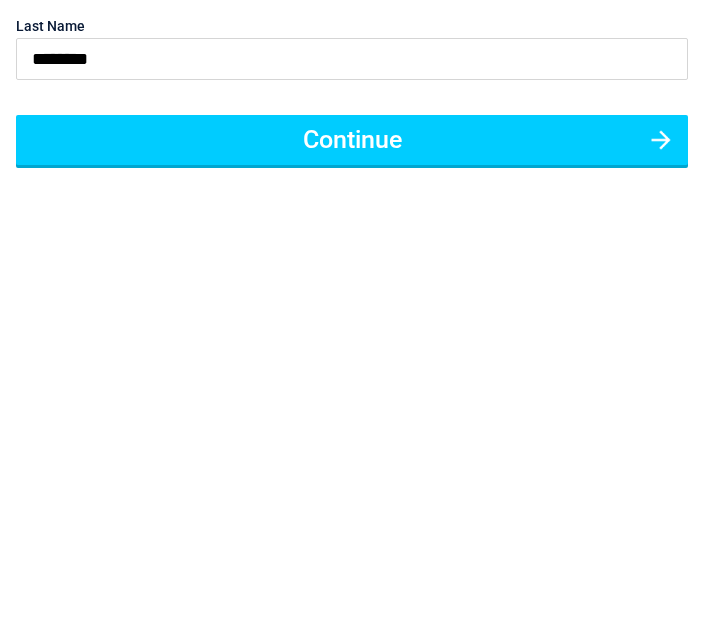 click on "Continue" at bounding box center [352, 404] 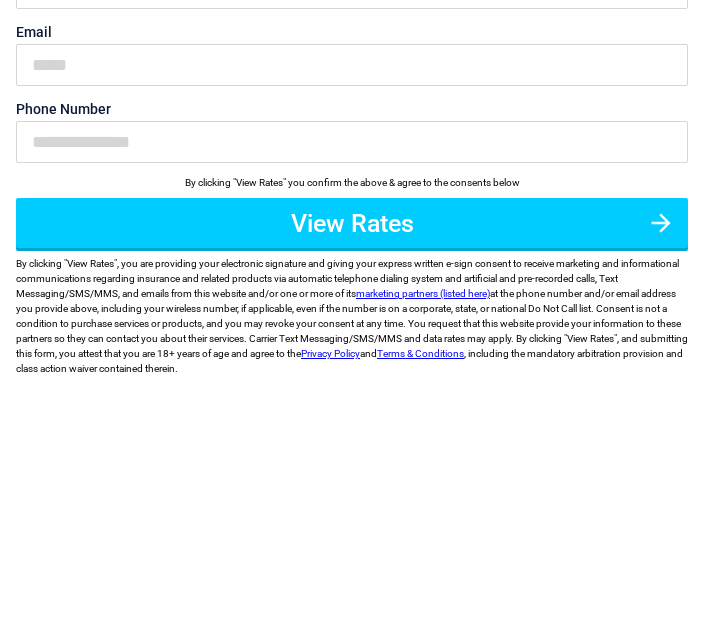 scroll, scrollTop: 0, scrollLeft: 0, axis: both 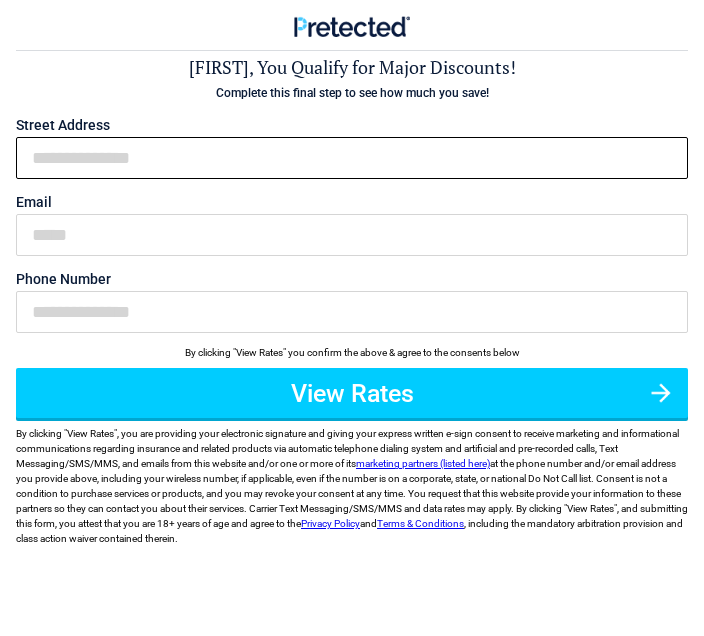 click on "First Name" at bounding box center [352, 158] 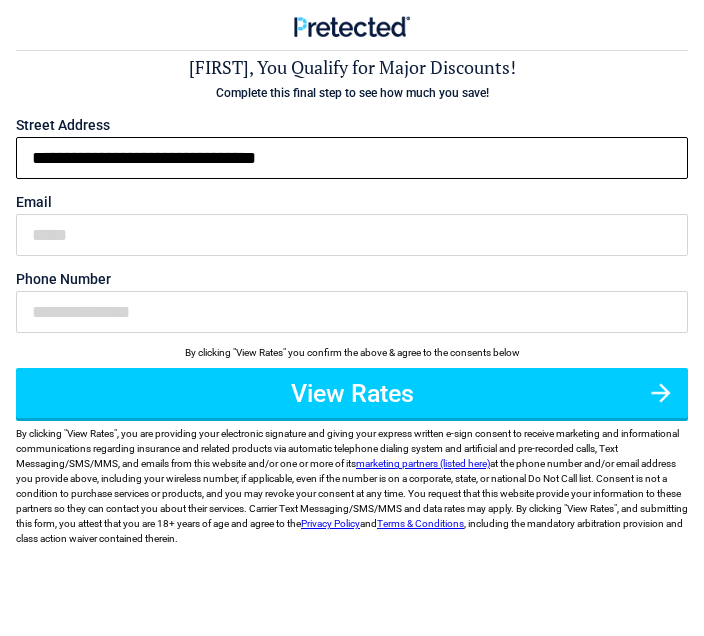 type on "**********" 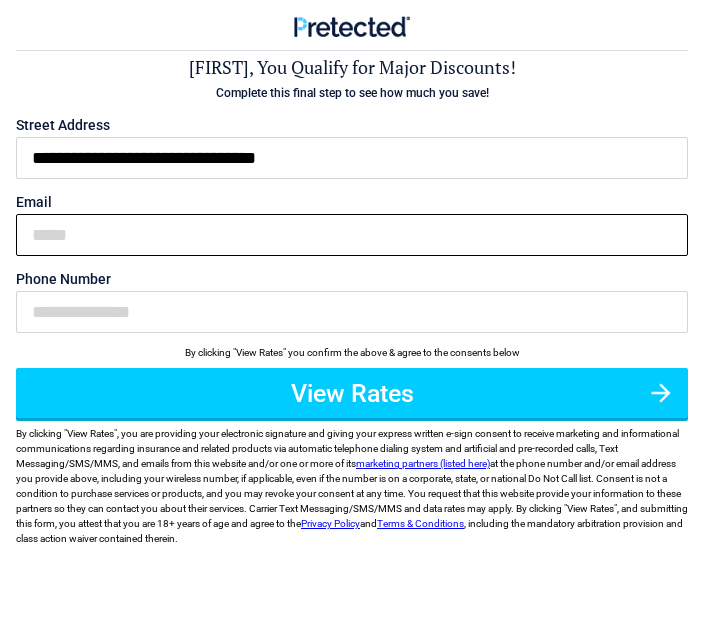 click on "Email" at bounding box center (352, 235) 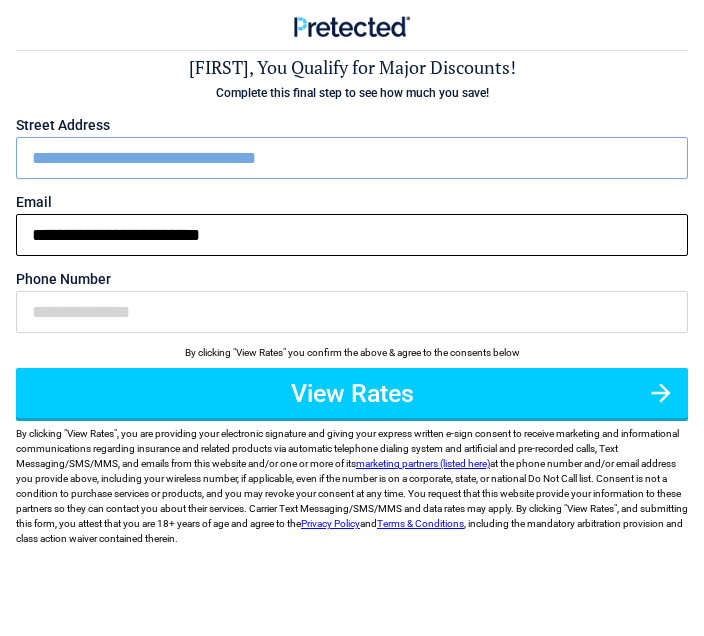 type on "**********" 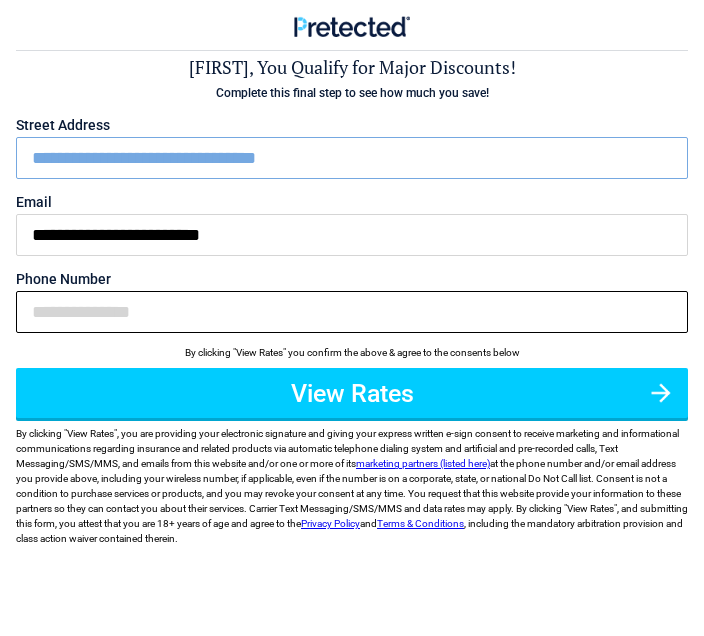 click on "Phone Number" at bounding box center (352, 312) 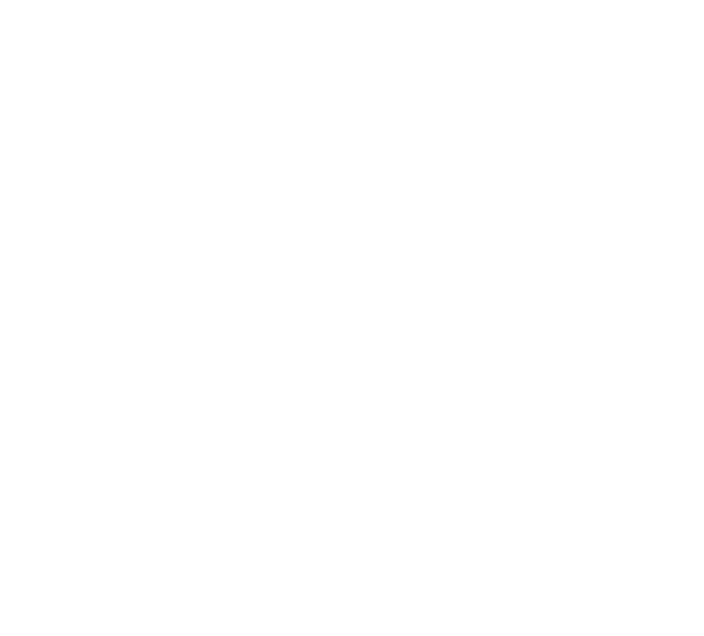 scroll, scrollTop: 294, scrollLeft: 0, axis: vertical 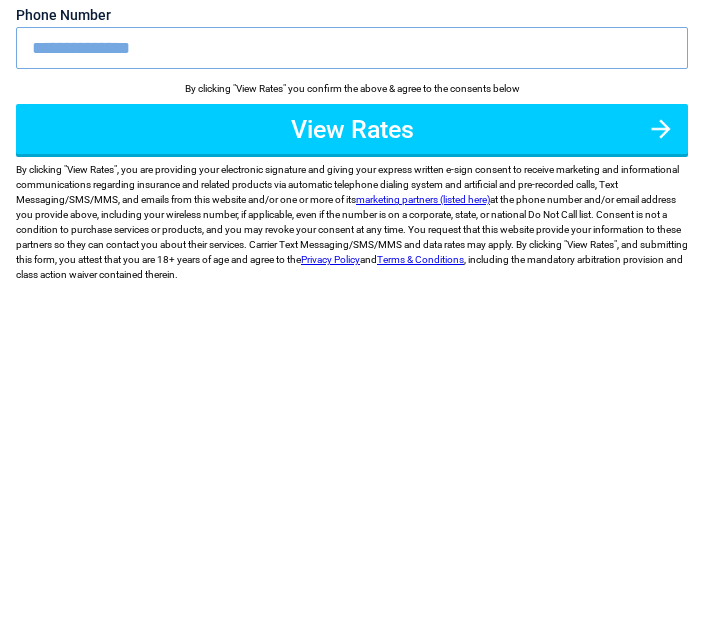 type on "**********" 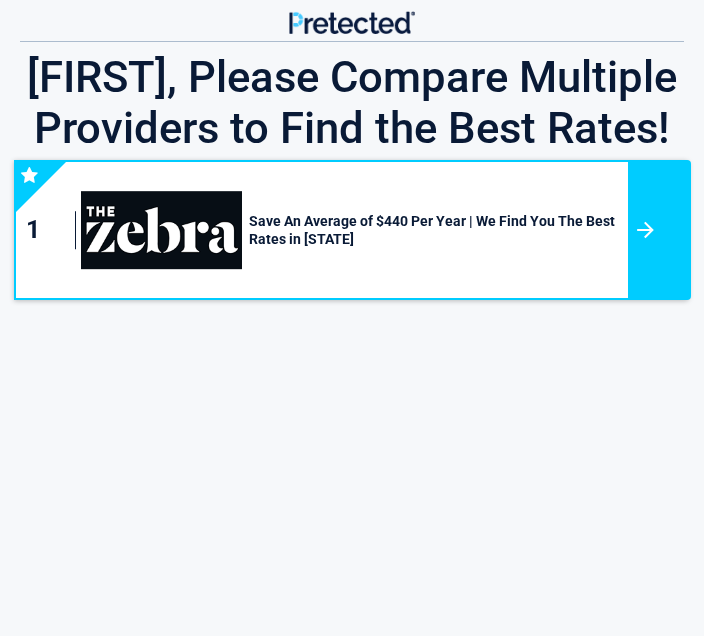 scroll, scrollTop: 0, scrollLeft: 0, axis: both 